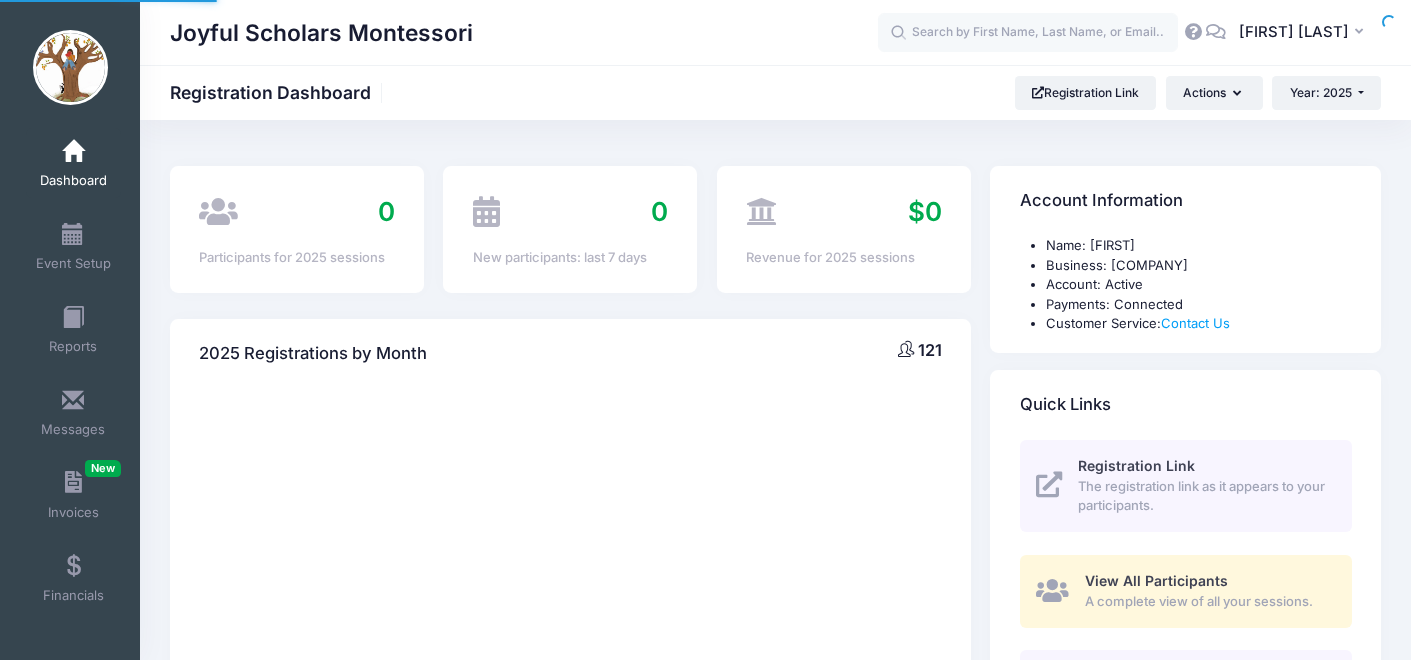 scroll, scrollTop: 0, scrollLeft: 0, axis: both 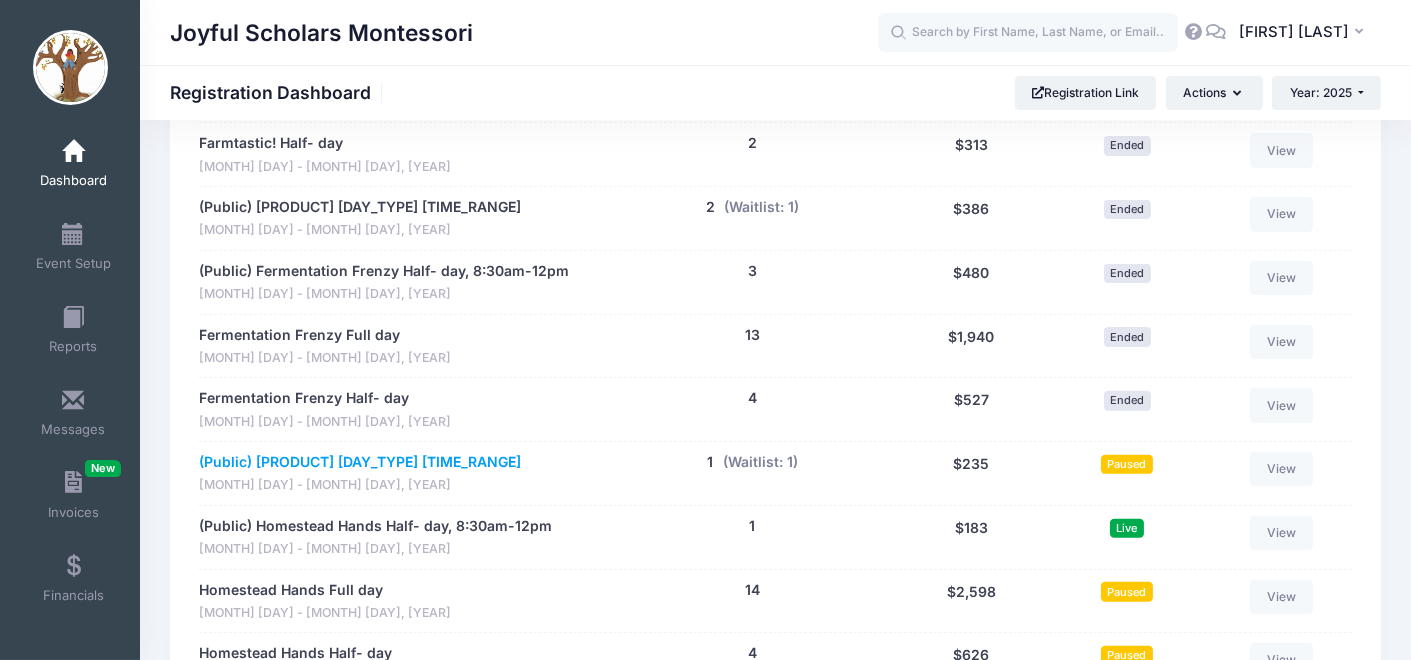 click on "(Public) Homestead Hands Full day 8:30am-3:30pm" at bounding box center [360, 462] 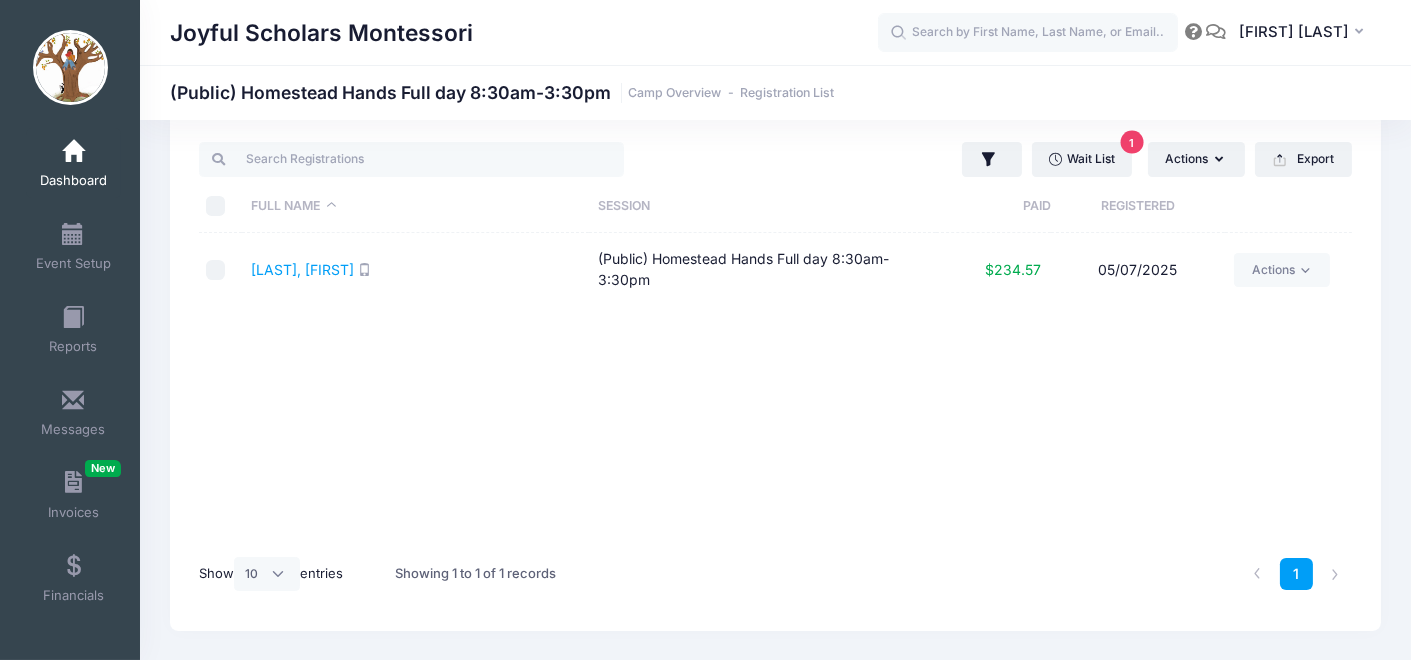 scroll, scrollTop: 55, scrollLeft: 0, axis: vertical 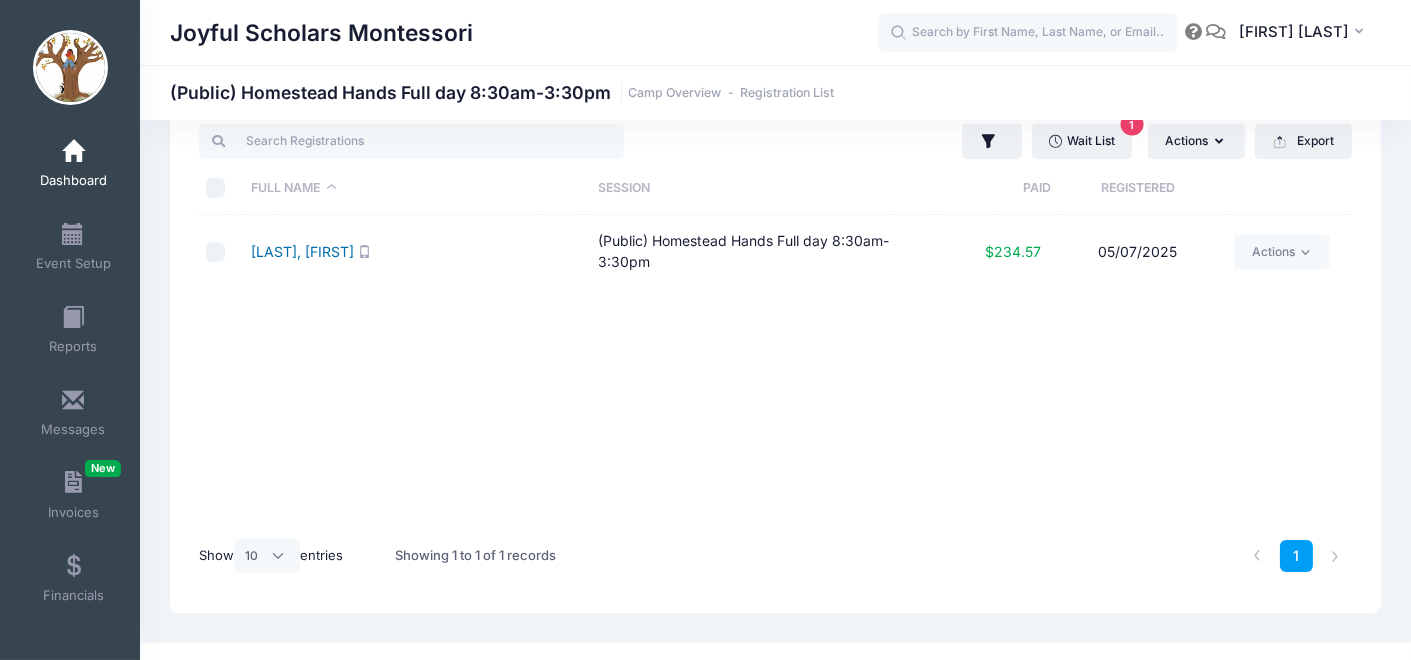 click on "[LAST], [FIRST]" at bounding box center [302, 251] 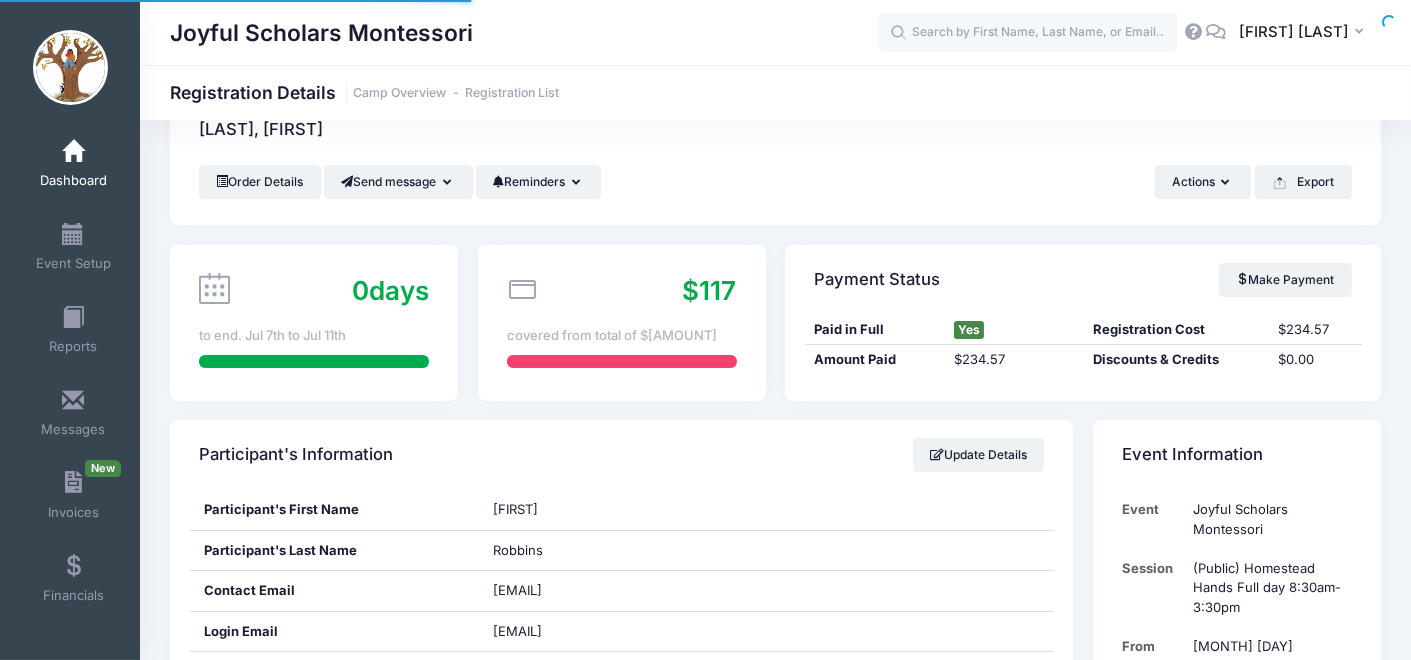 scroll, scrollTop: 0, scrollLeft: 0, axis: both 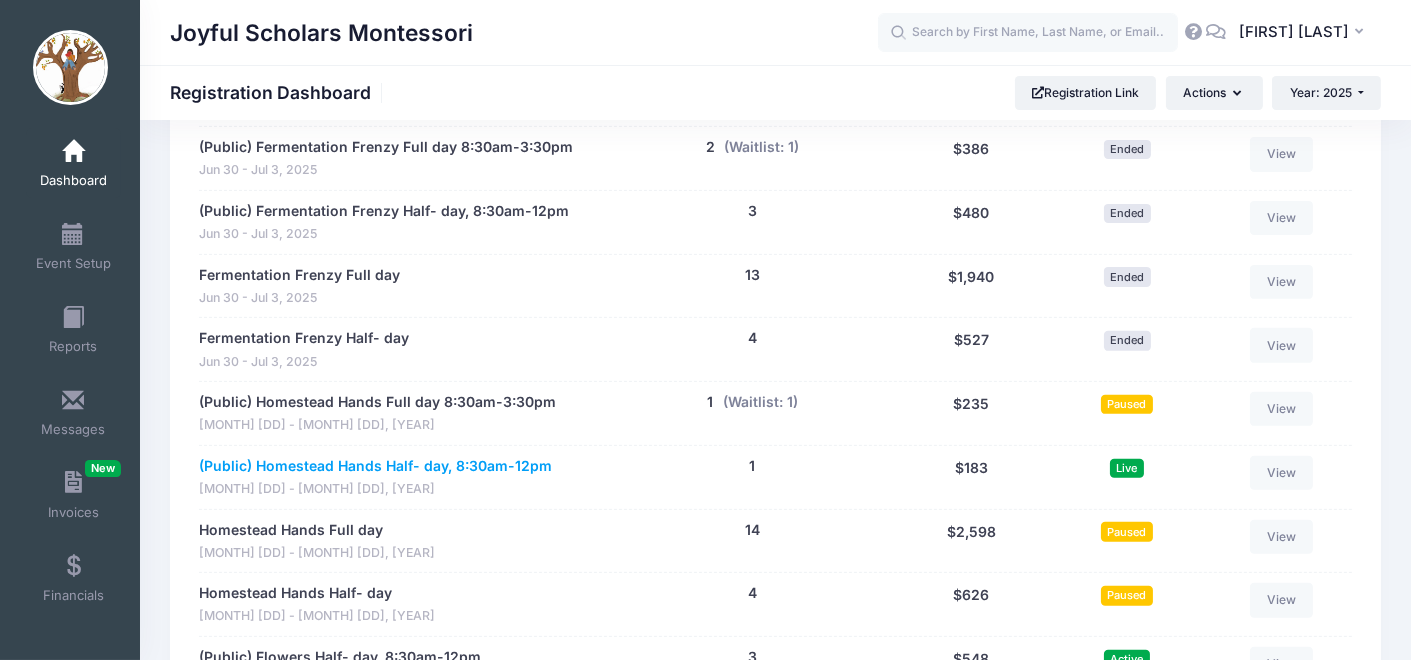 click on "(Public) Homestead Hands Half- day, 8:30am-12pm" at bounding box center [377, 402] 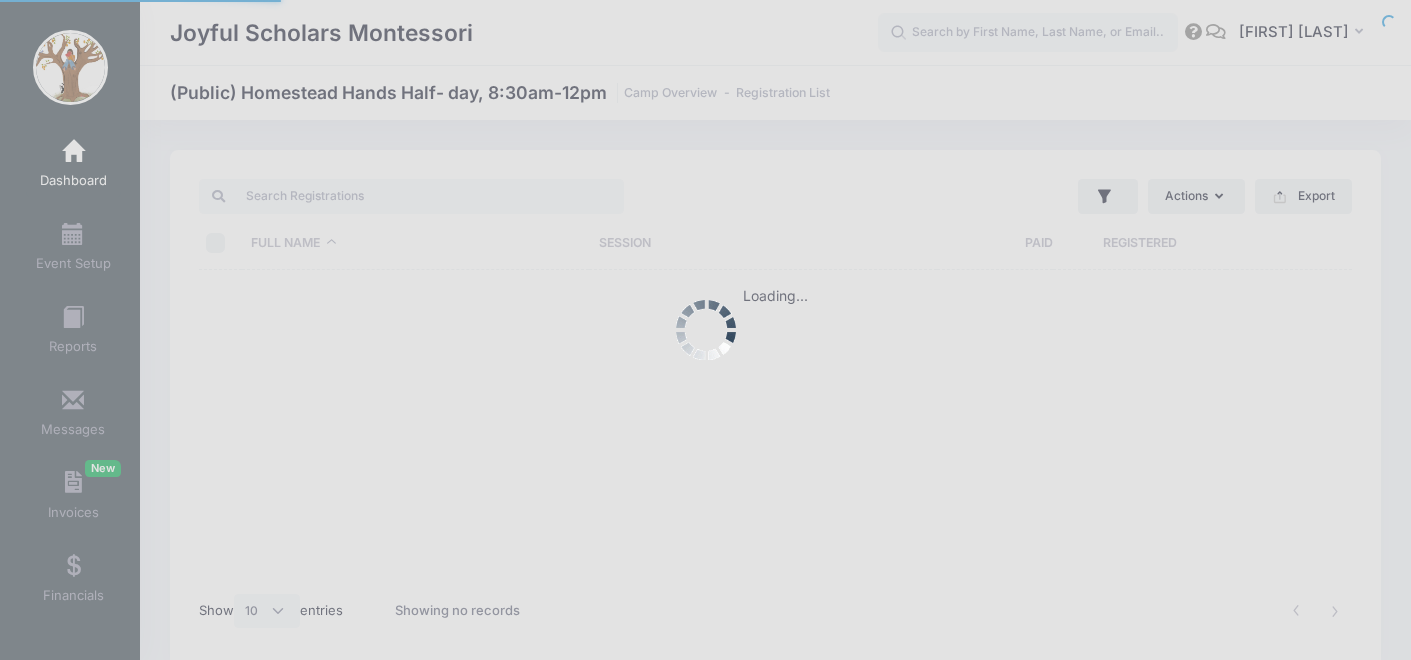 scroll, scrollTop: 0, scrollLeft: 0, axis: both 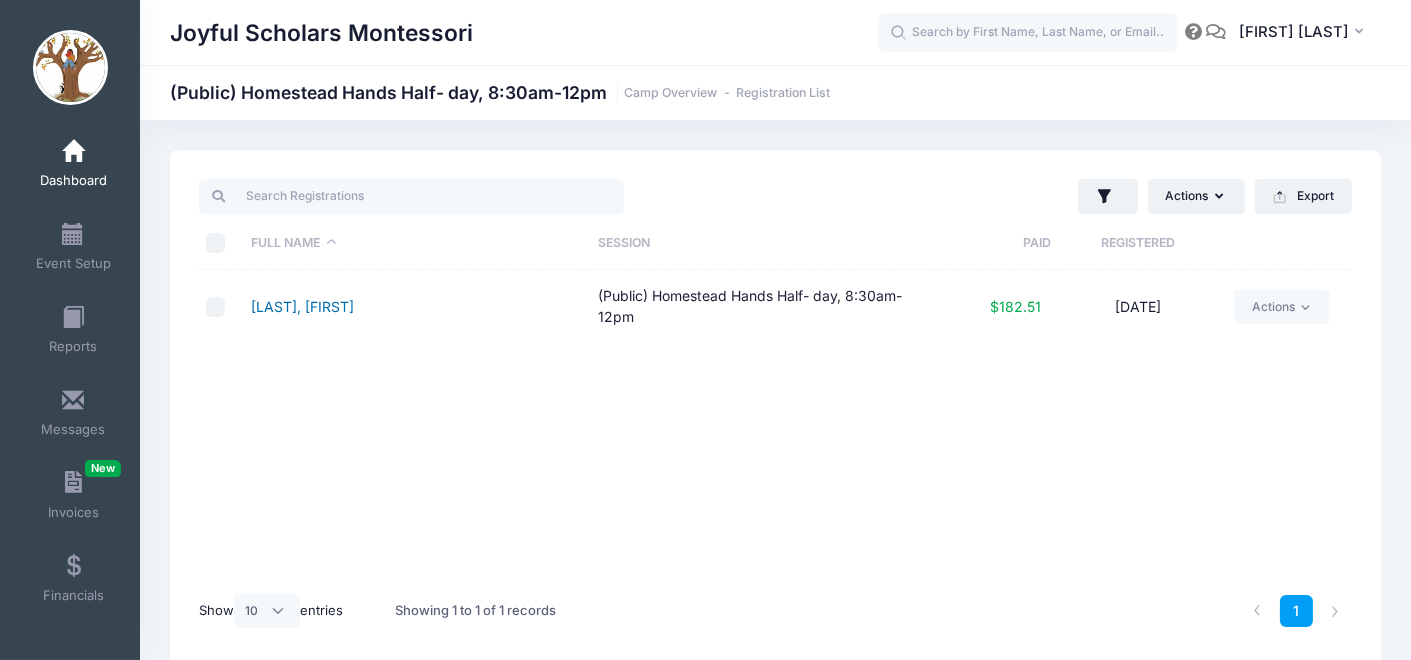 click on "Torres, Benjamin" at bounding box center [302, 306] 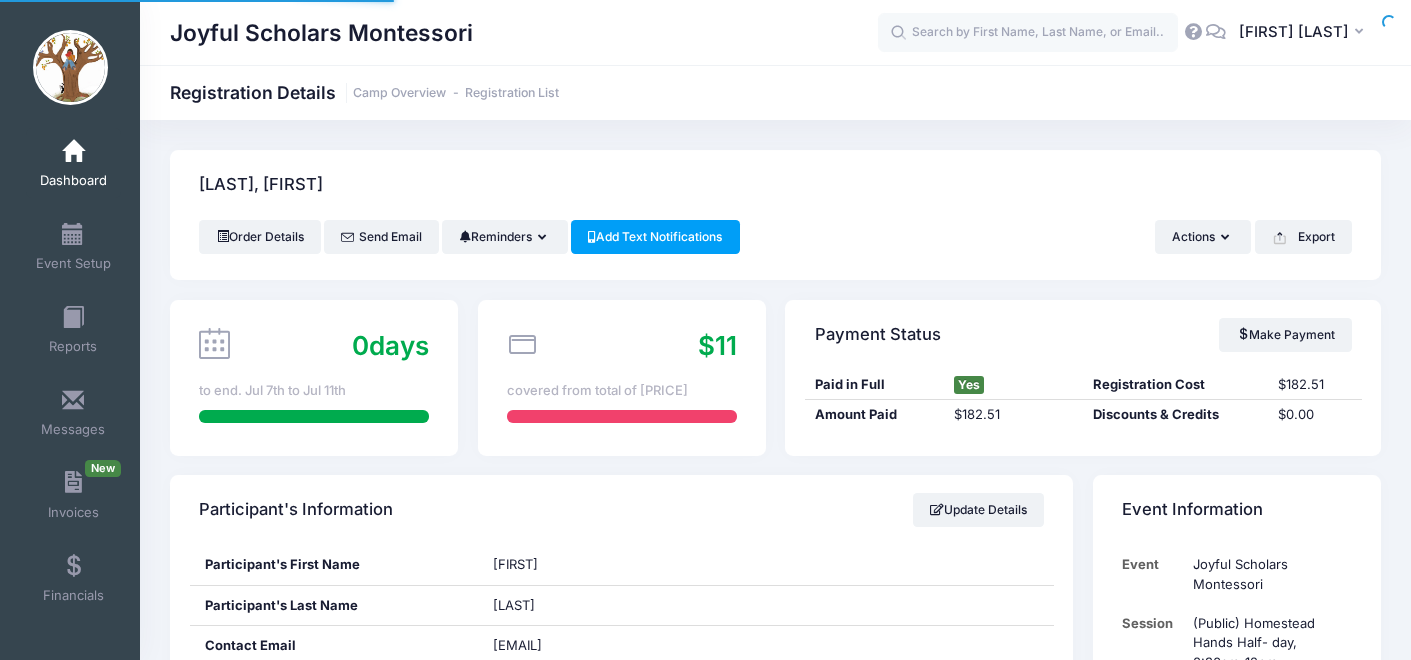 scroll, scrollTop: 0, scrollLeft: 0, axis: both 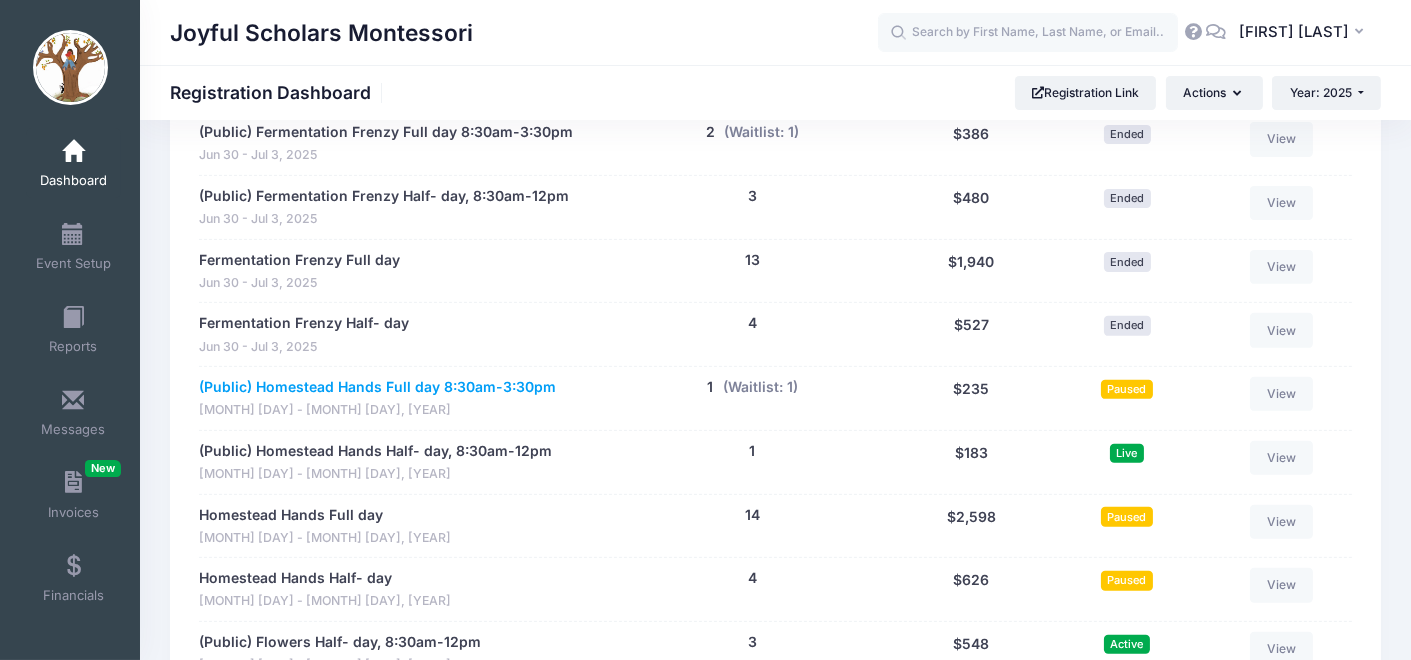 click on "(Public) Homestead Hands Full day 8:30am-3:30pm" at bounding box center (377, 387) 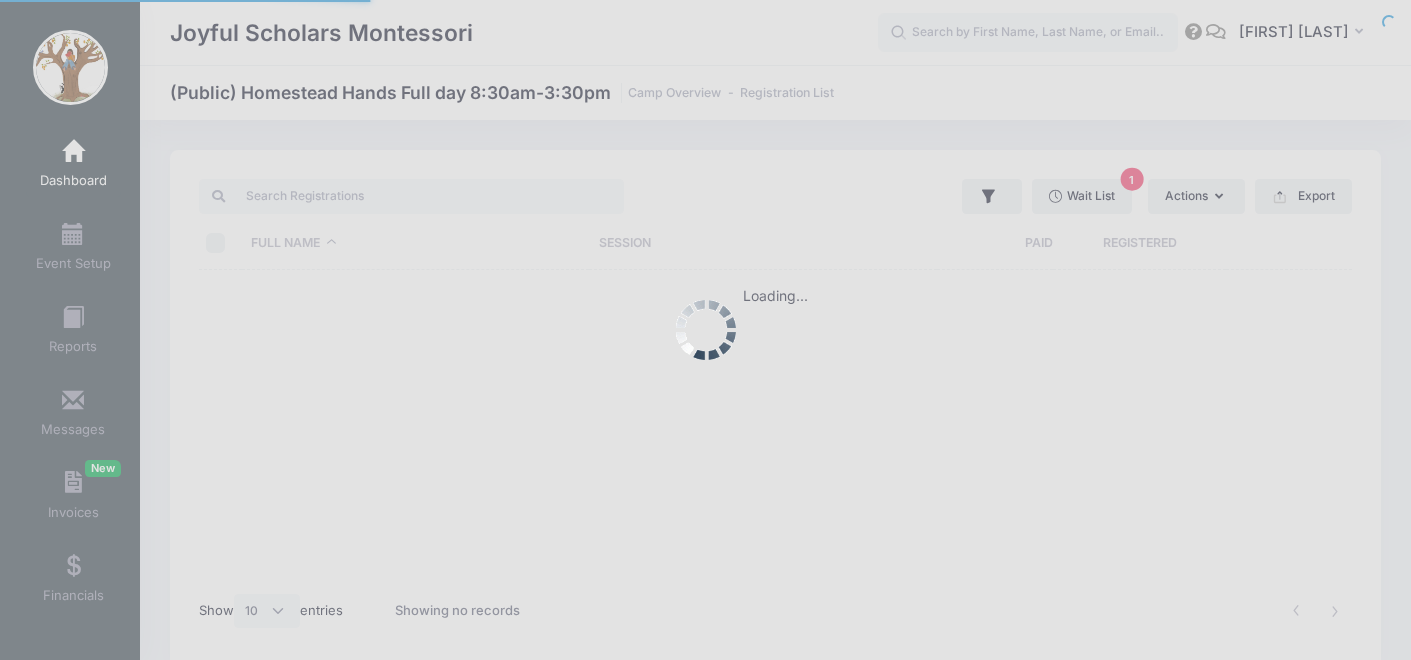 scroll, scrollTop: 0, scrollLeft: 0, axis: both 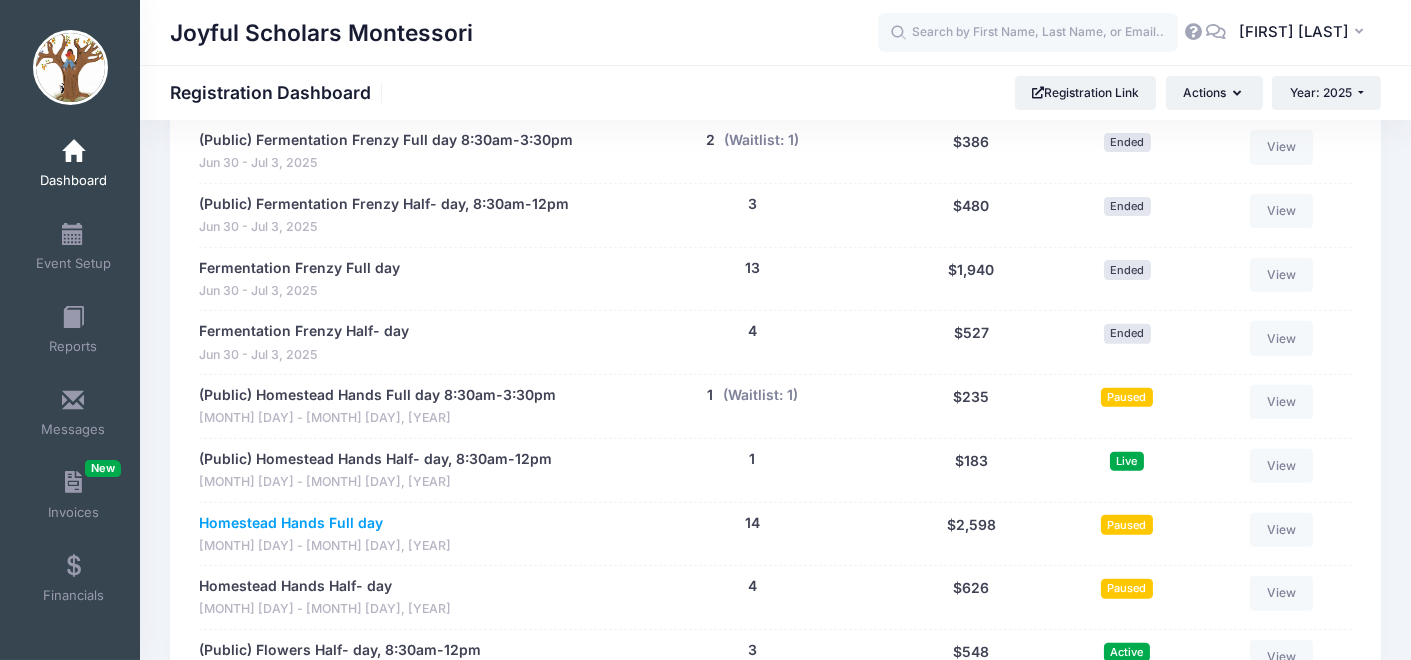 click on "Homestead Hands Full day" at bounding box center [377, 395] 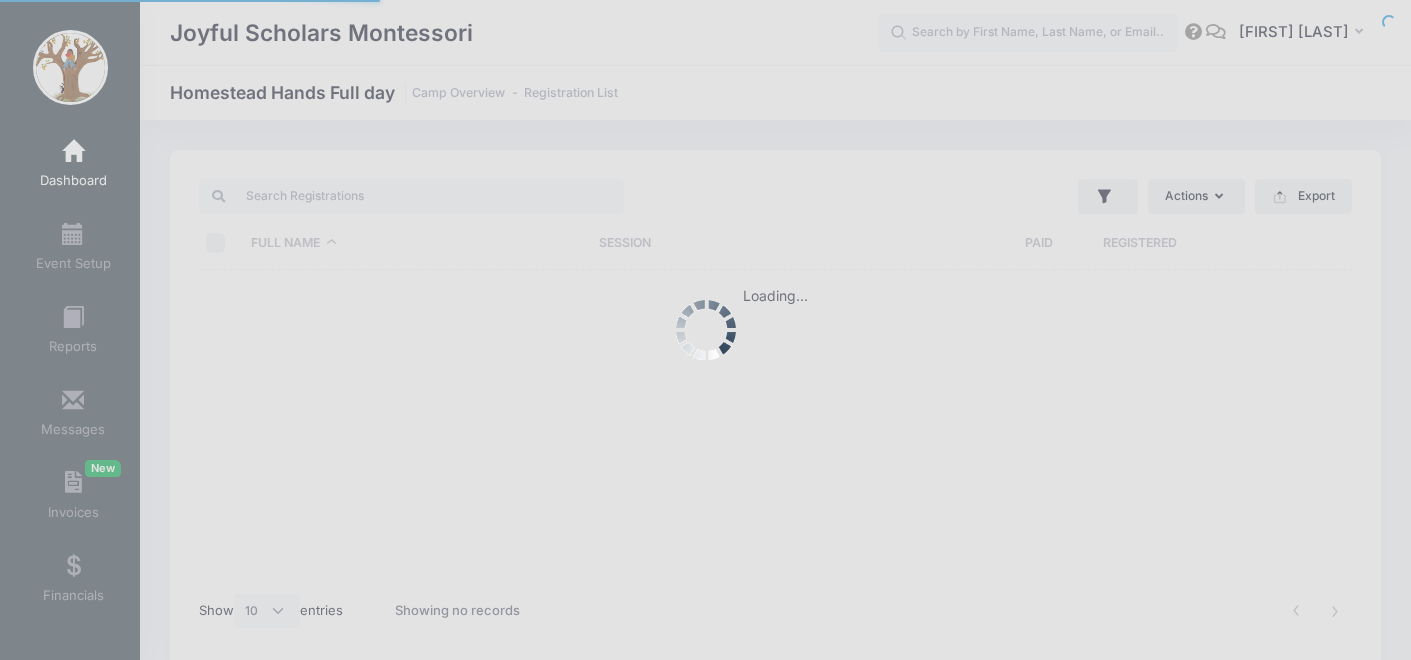 scroll, scrollTop: 0, scrollLeft: 0, axis: both 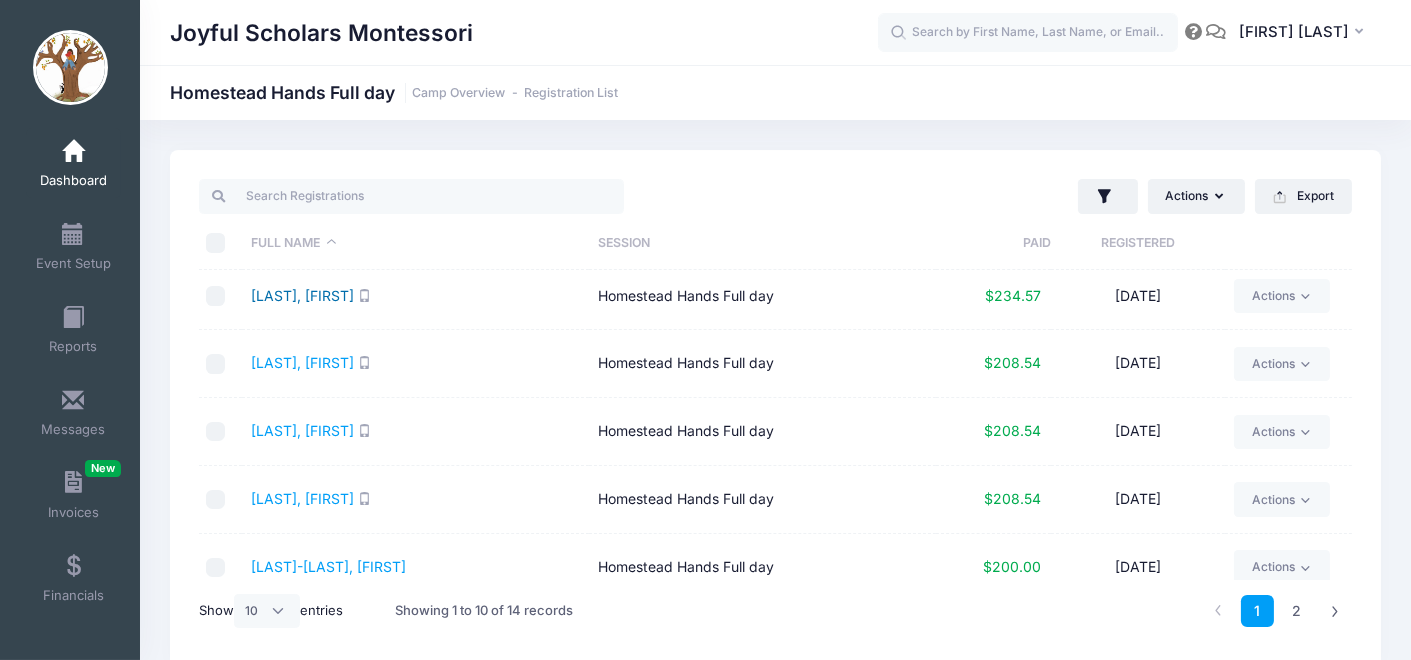 click on "Dault, Gabriel" at bounding box center (302, 295) 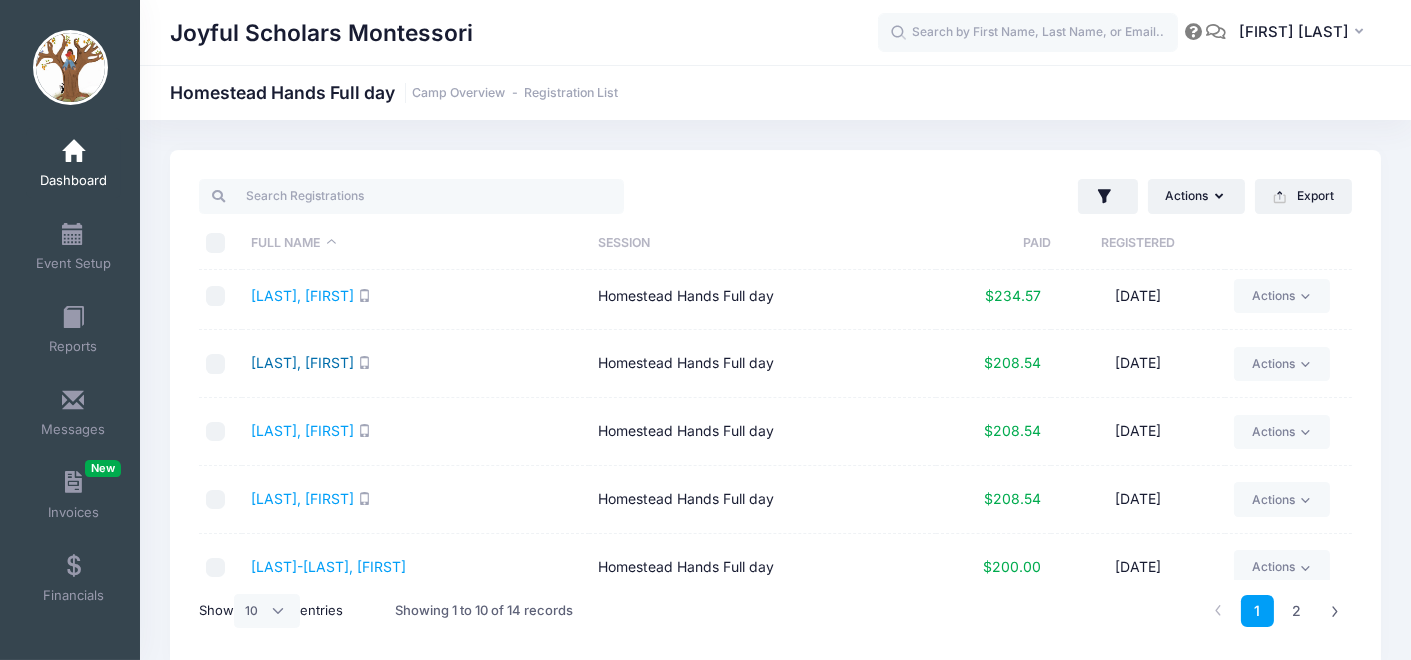 click on "Flores, Charlotte" at bounding box center (302, 362) 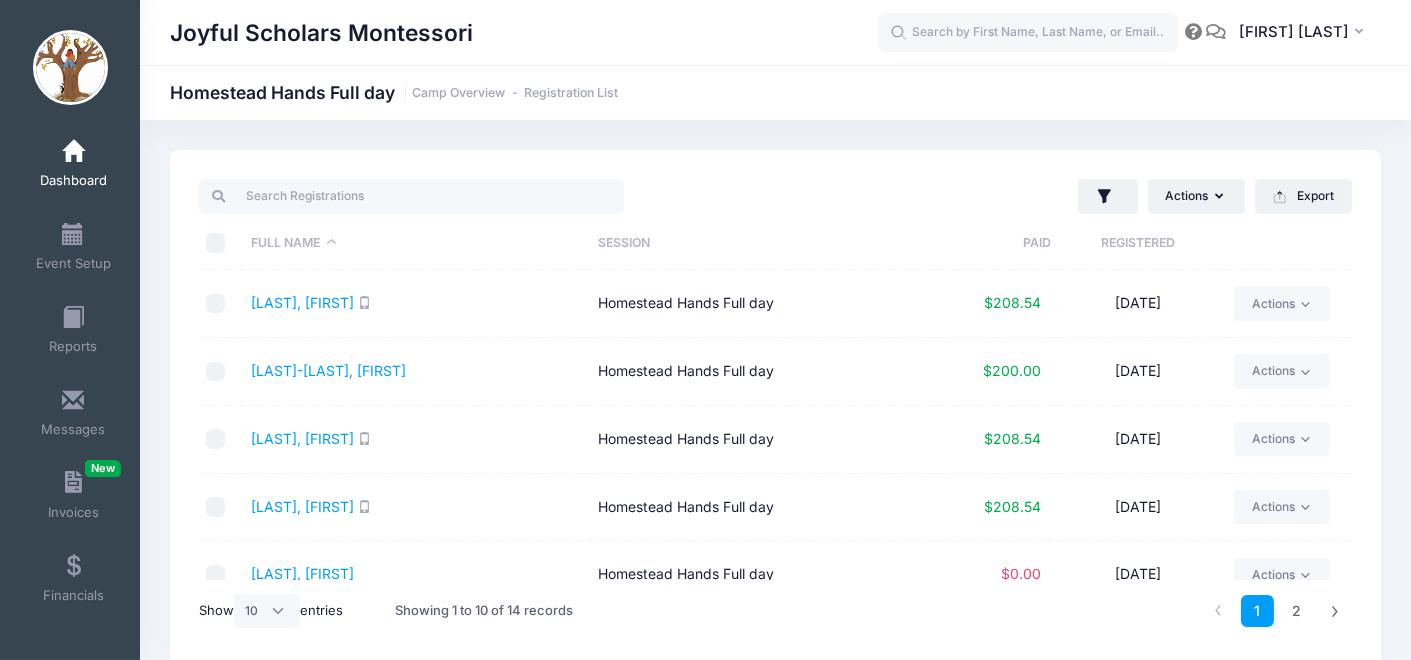 scroll, scrollTop: 273, scrollLeft: 0, axis: vertical 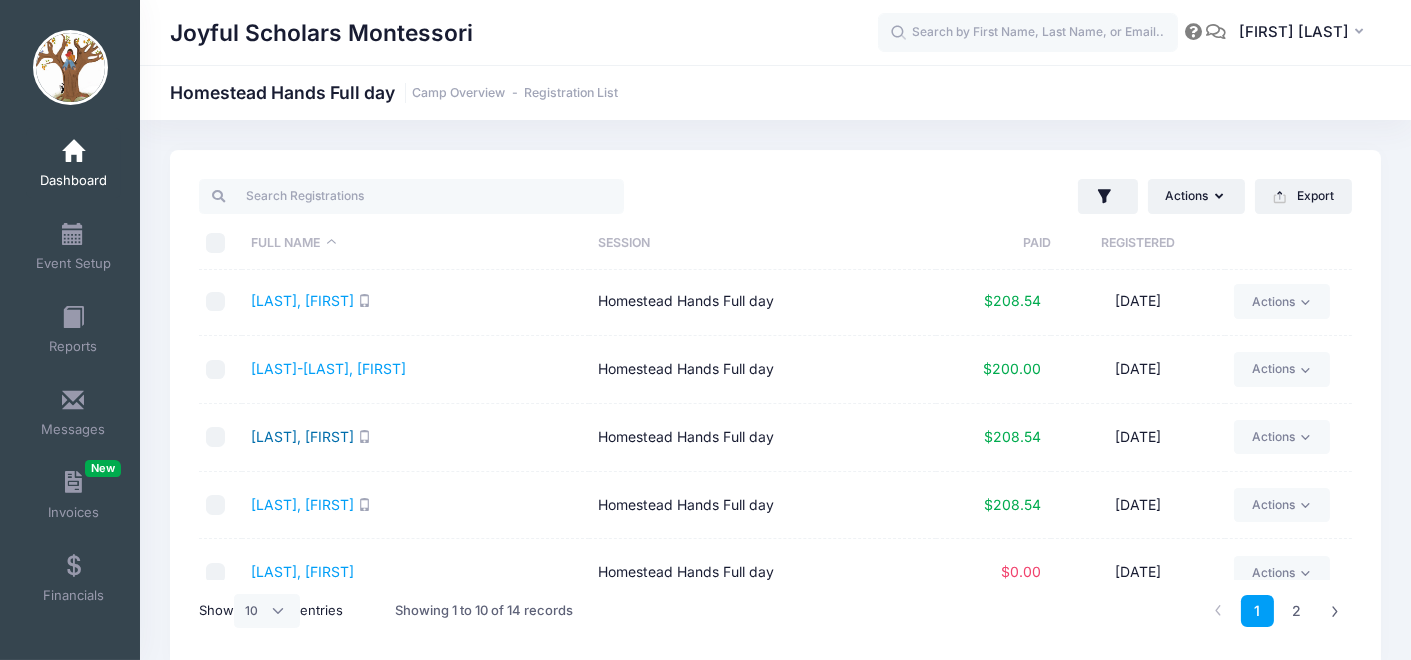 click on "[LAST], [FIRST]" at bounding box center (302, 436) 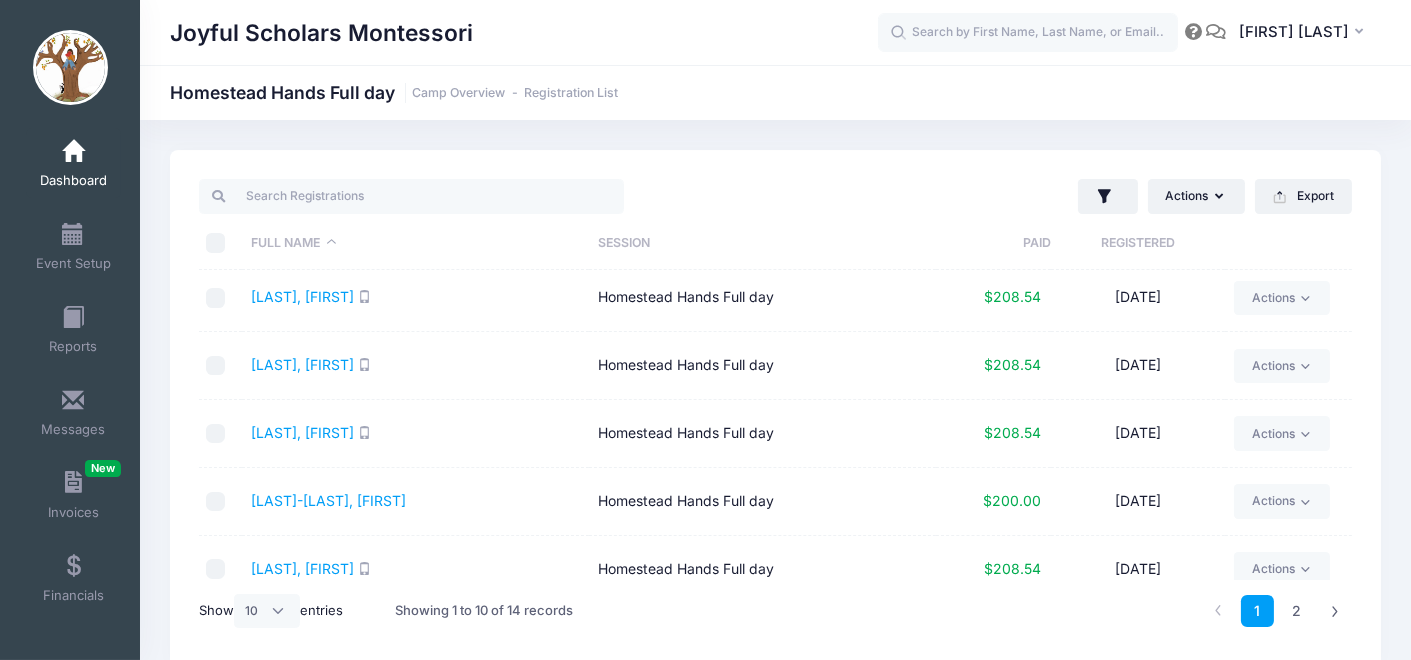 scroll, scrollTop: 0, scrollLeft: 0, axis: both 